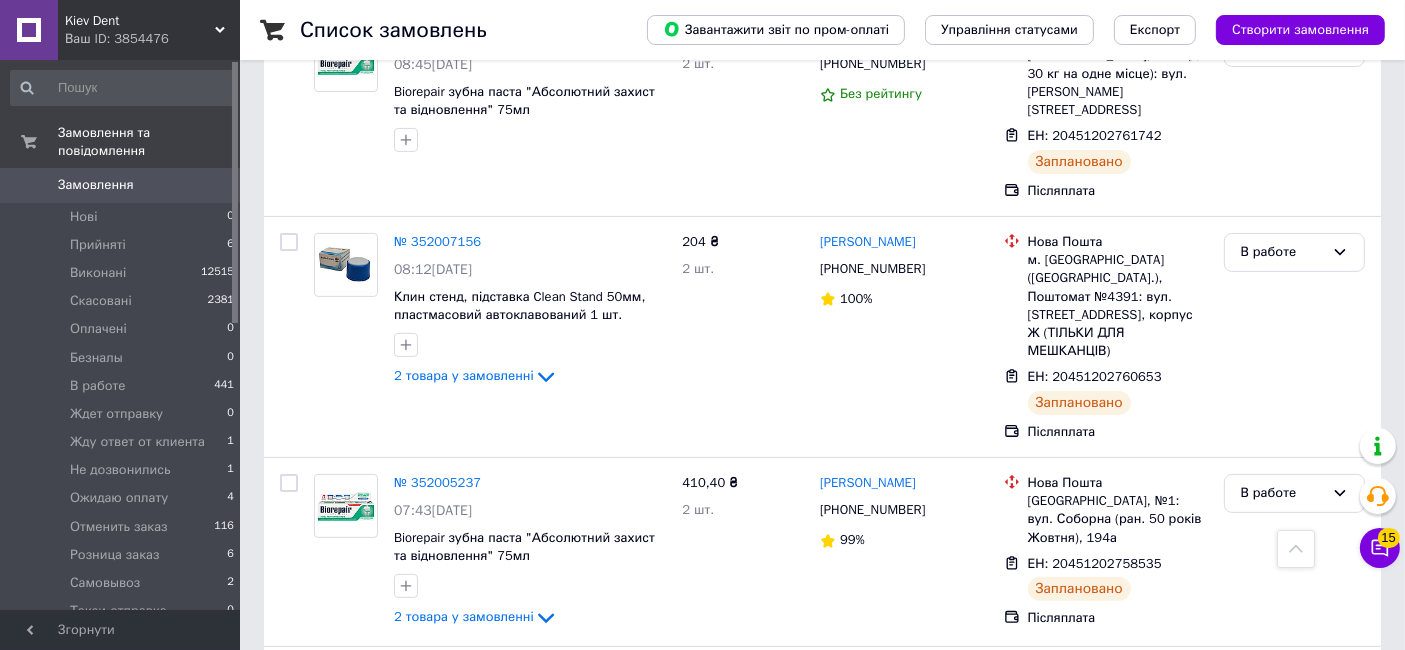 scroll, scrollTop: 0, scrollLeft: 0, axis: both 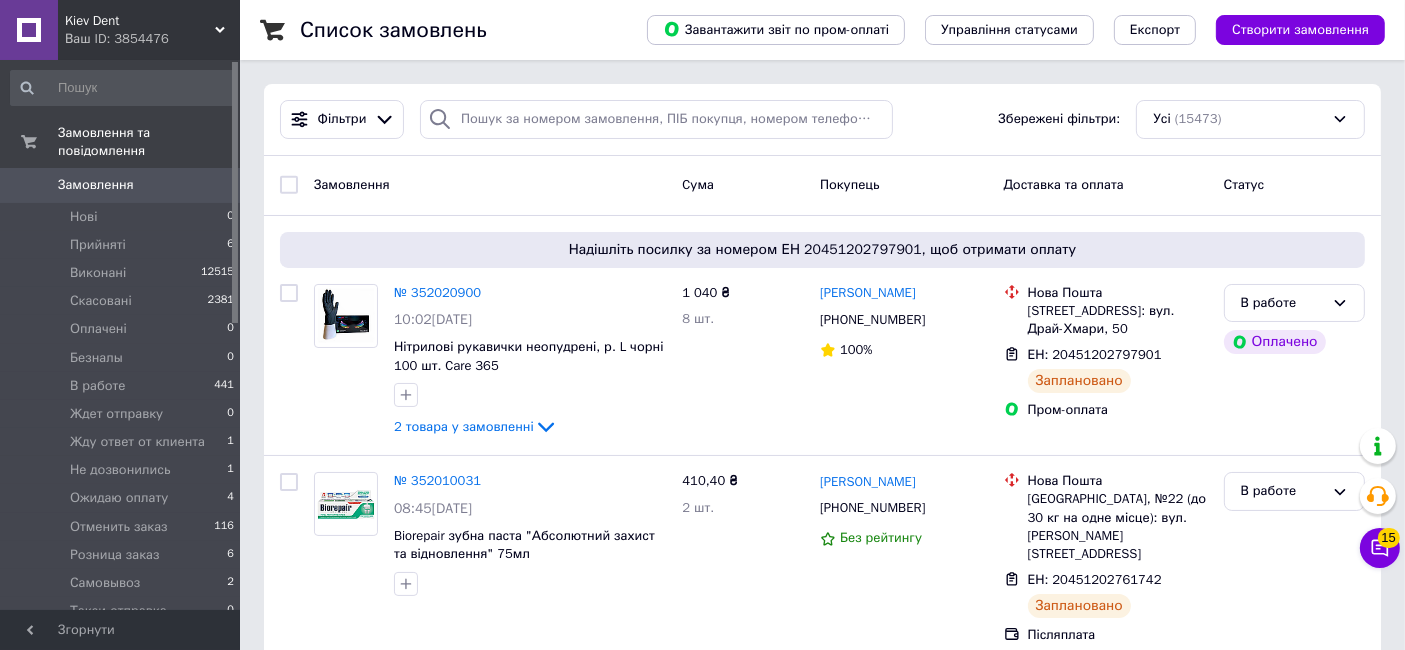 click on "Замовлення" at bounding box center (96, 185) 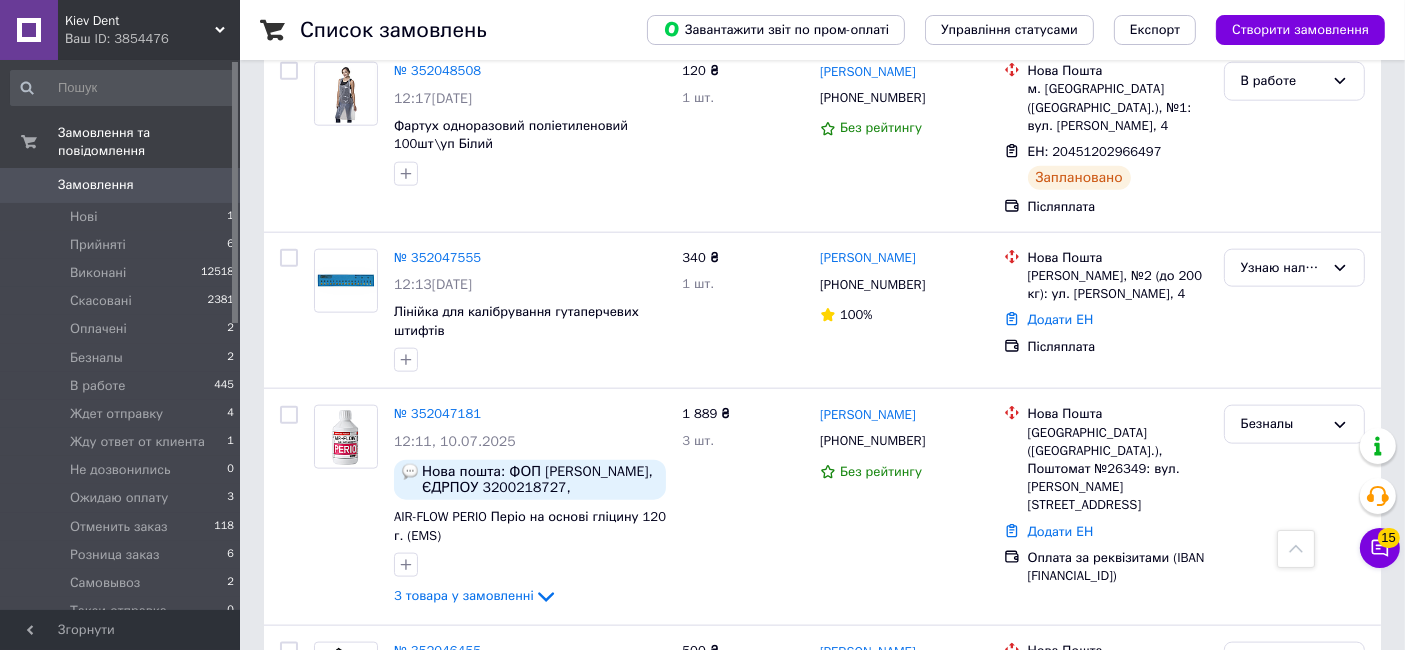 scroll, scrollTop: 2222, scrollLeft: 0, axis: vertical 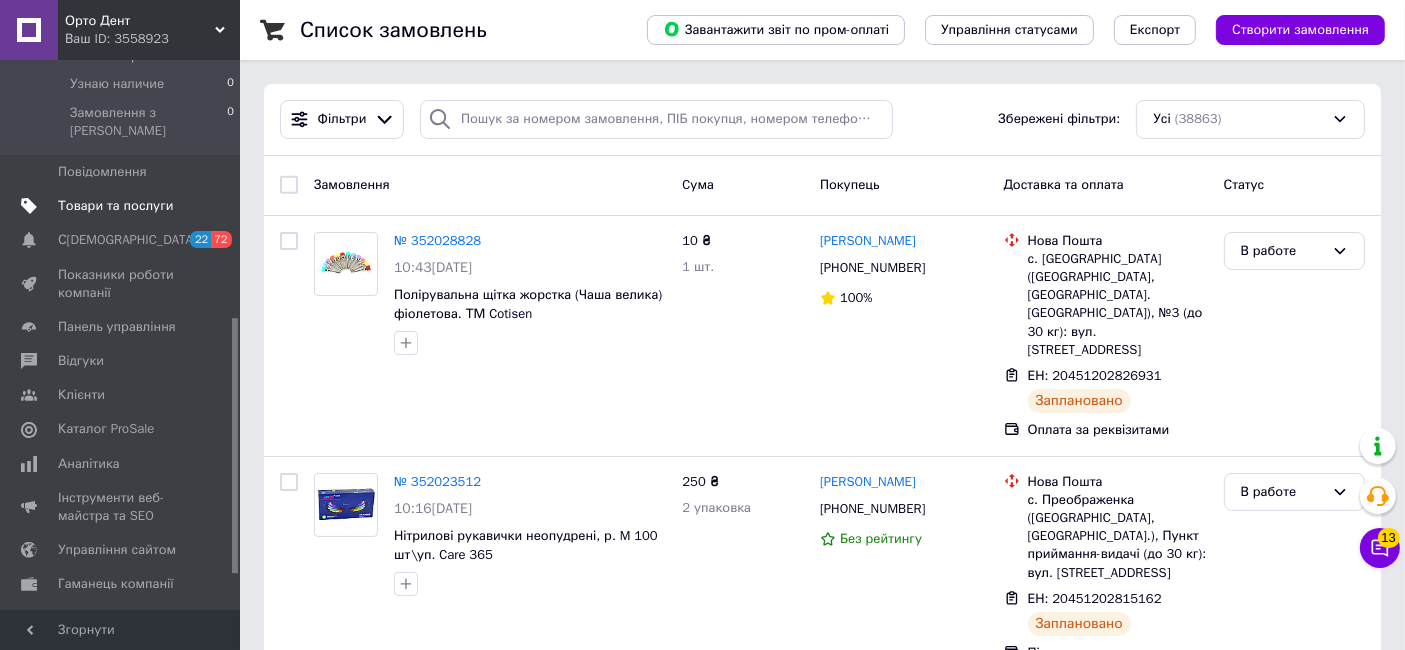click on "Товари та послуги" at bounding box center [115, 206] 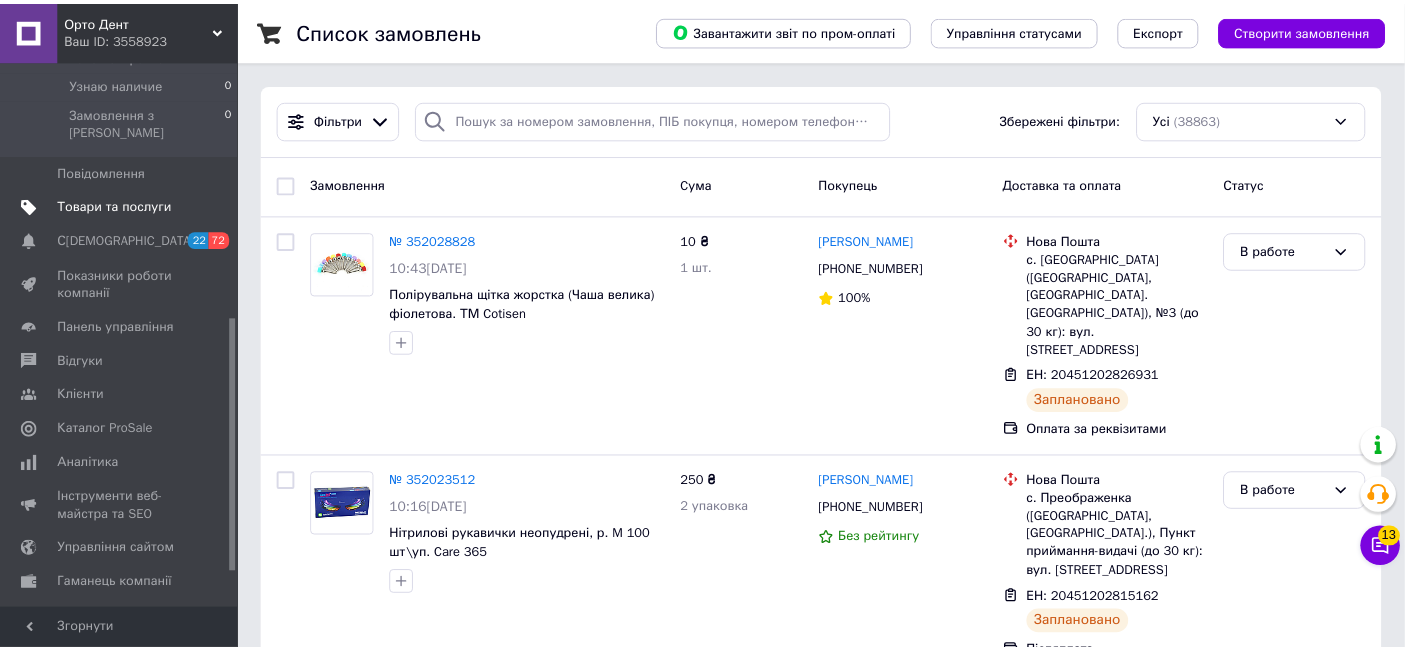 scroll, scrollTop: 399, scrollLeft: 0, axis: vertical 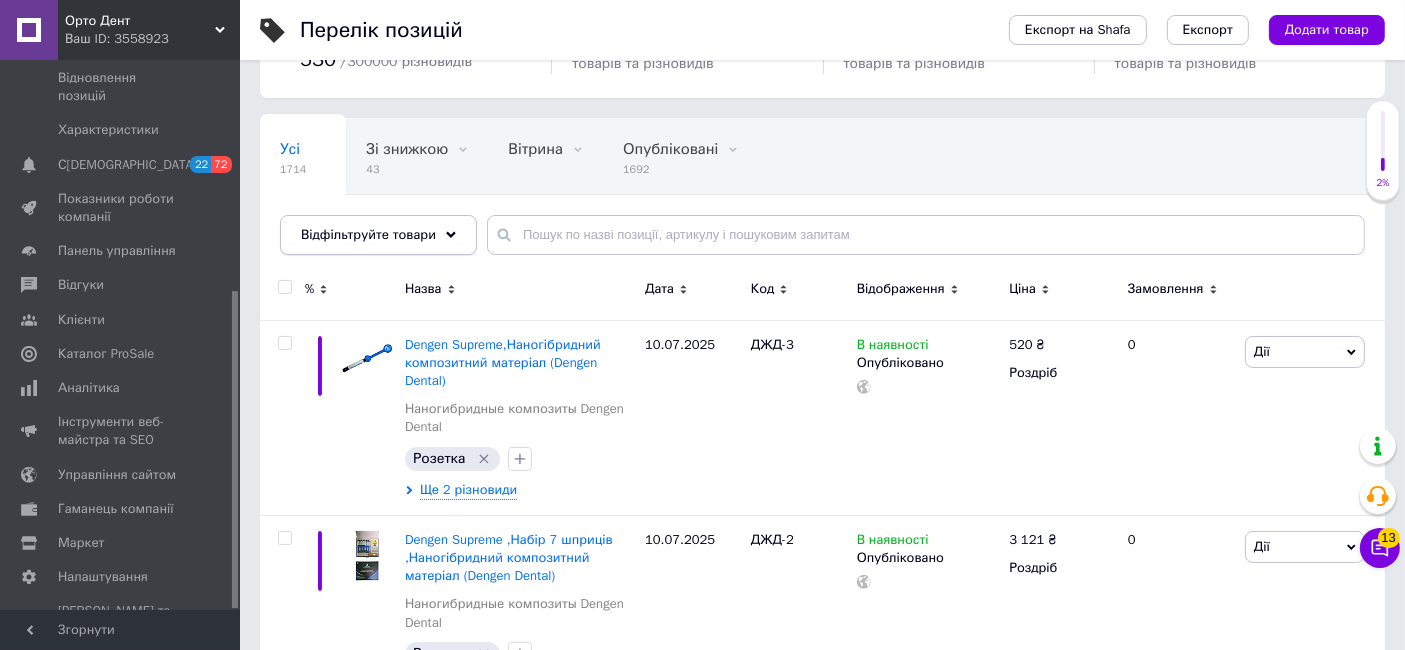 click on "Відфільтруйте товари" at bounding box center (368, 234) 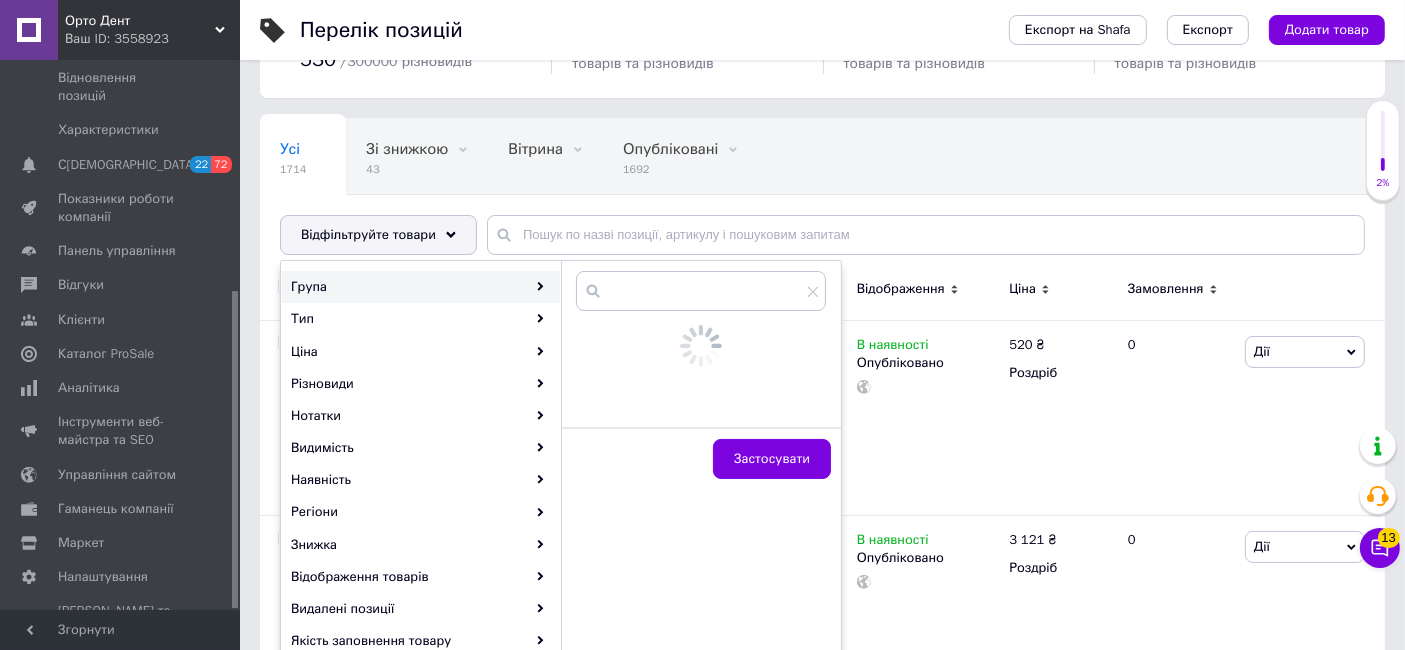 click on "Група" at bounding box center [421, 287] 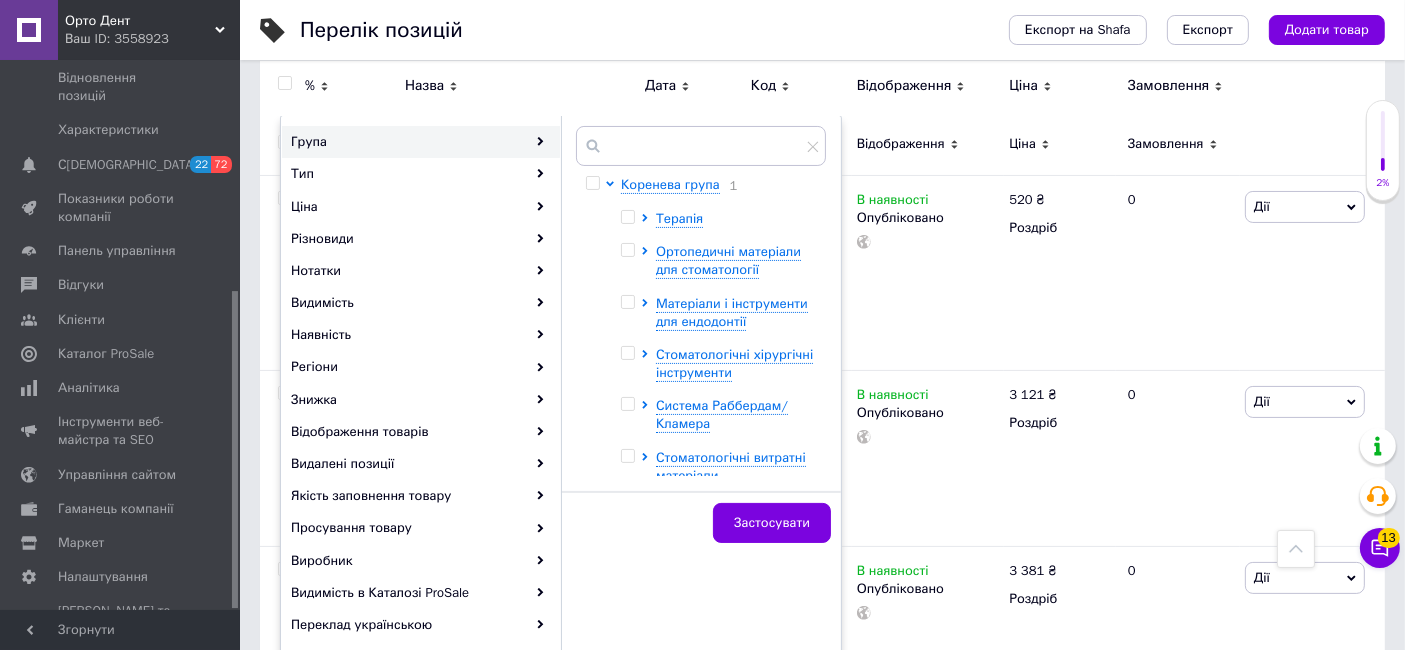 scroll, scrollTop: 222, scrollLeft: 0, axis: vertical 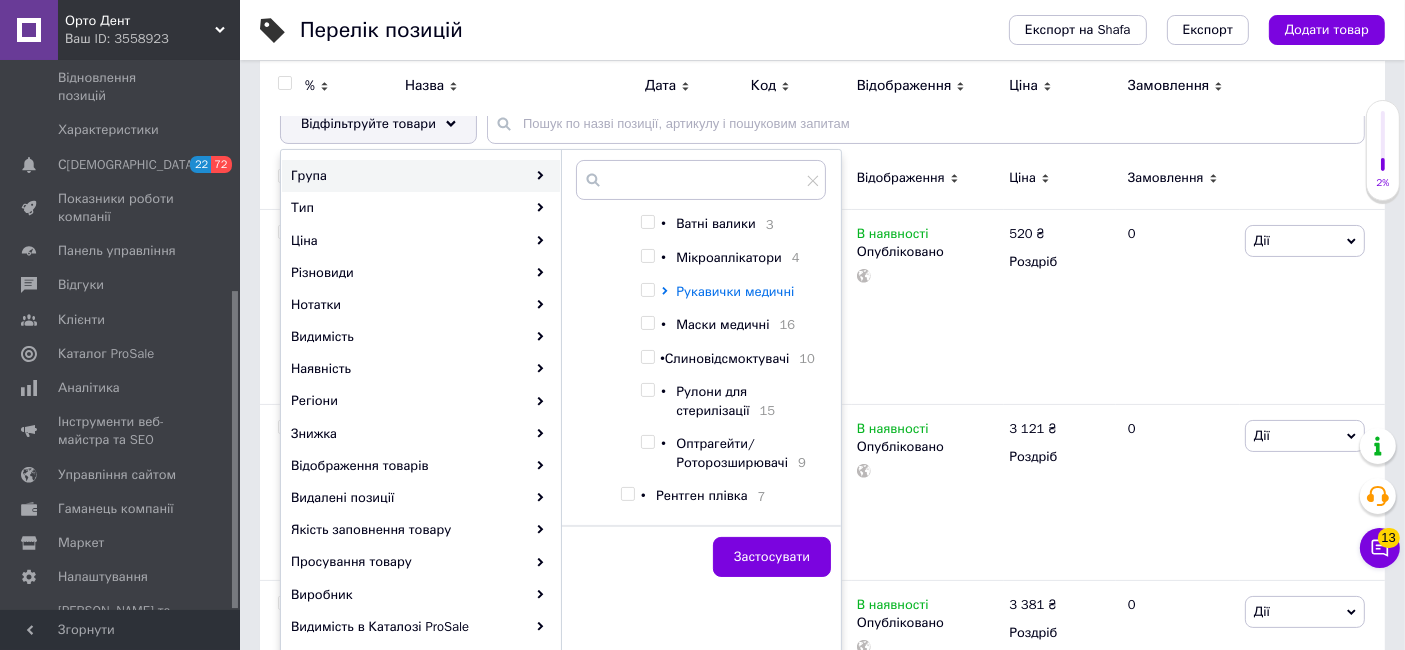 click on "Рукавички медичні" at bounding box center (735, 291) 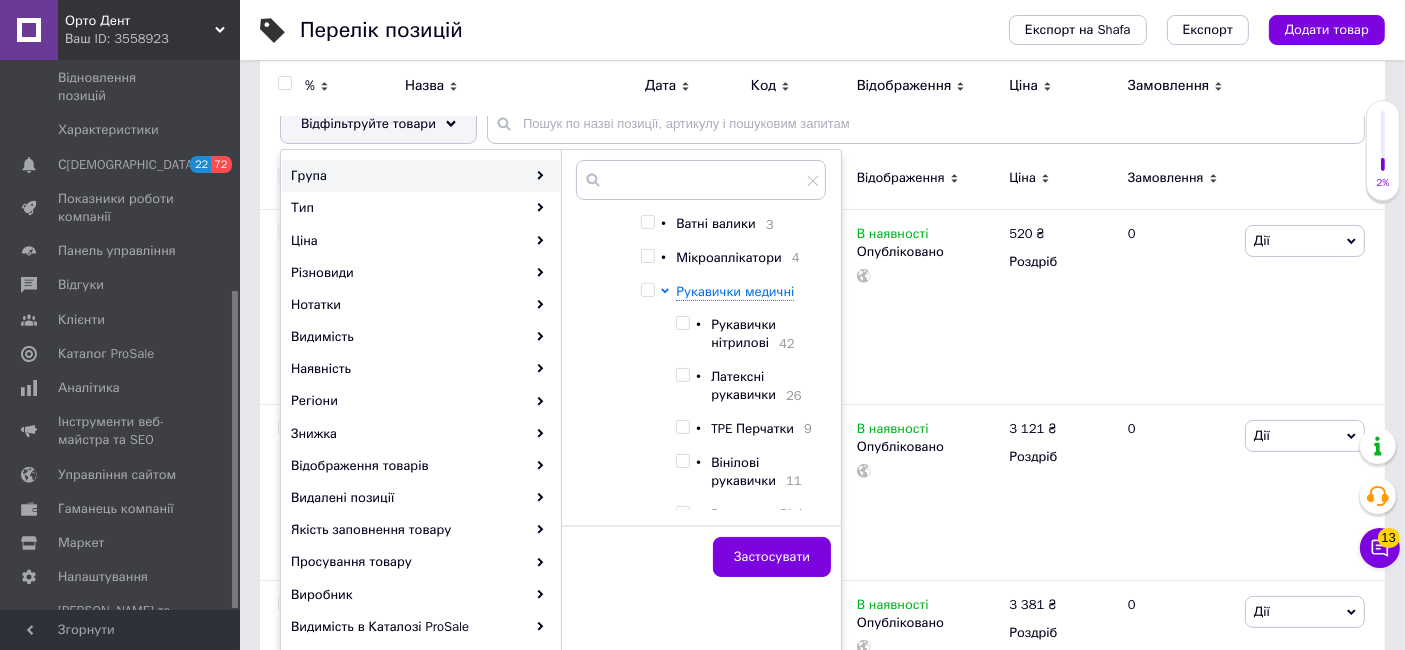 click at bounding box center [682, 323] 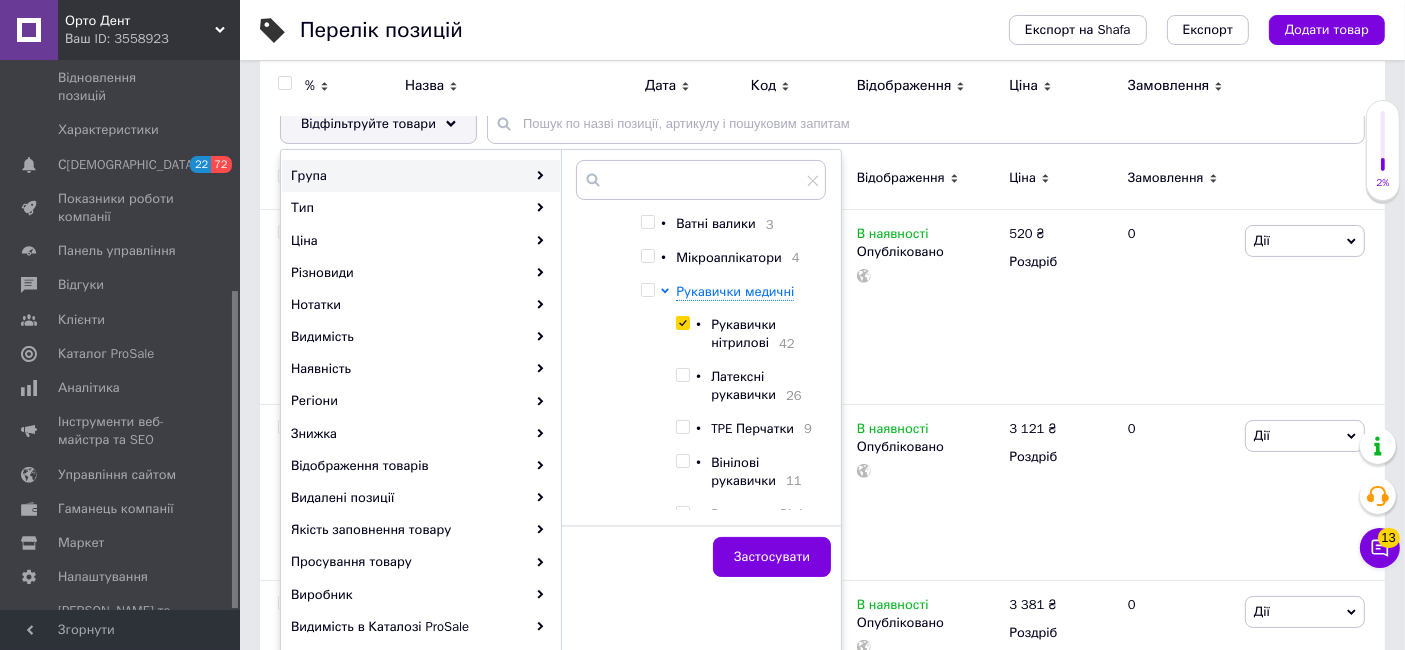 checkbox on "true" 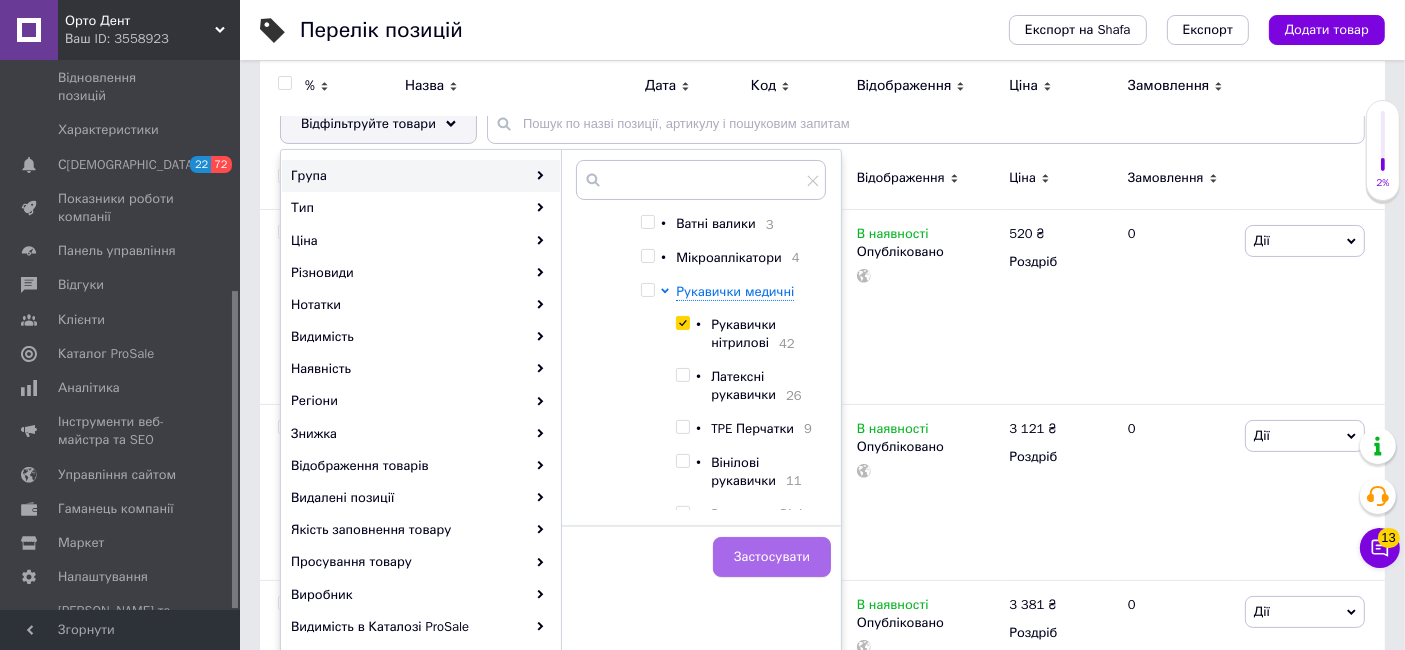click on "Застосувати" at bounding box center [772, 557] 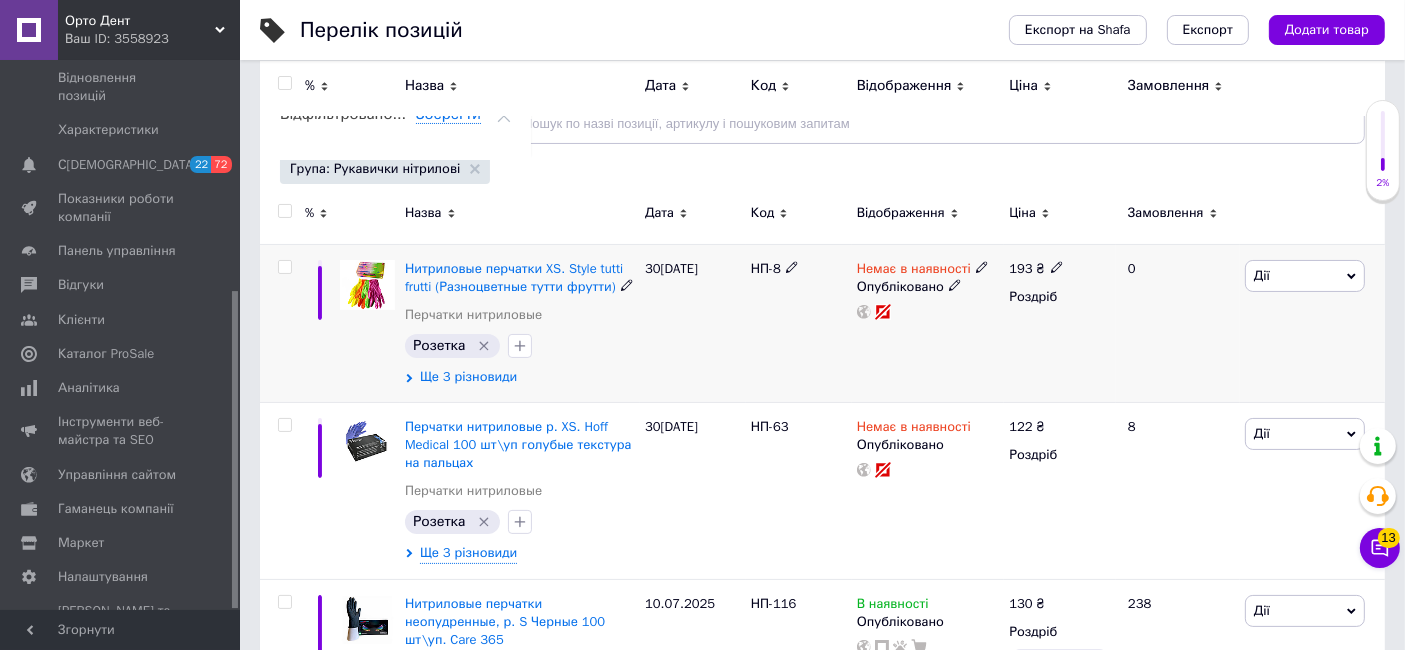 click on "Ще 3 різновиди" at bounding box center (468, 377) 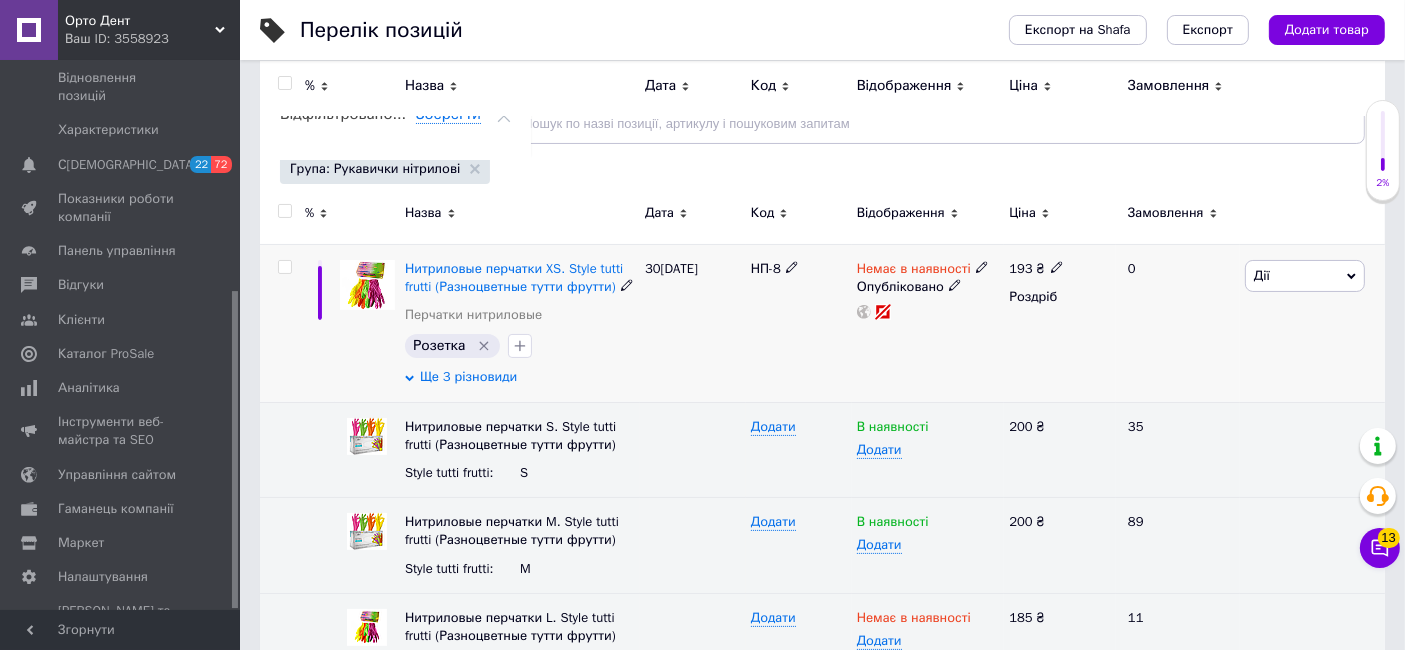 click on "Ще 3 різновиди" at bounding box center (468, 377) 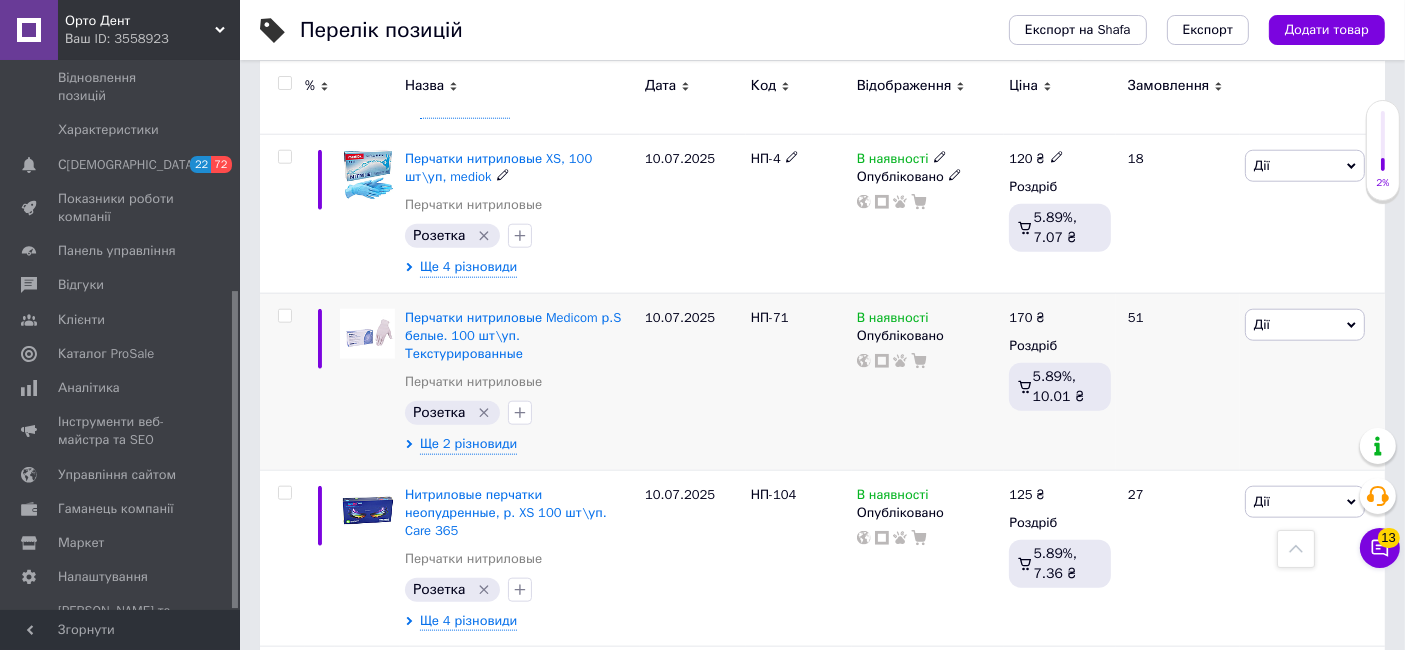 scroll, scrollTop: 2111, scrollLeft: 0, axis: vertical 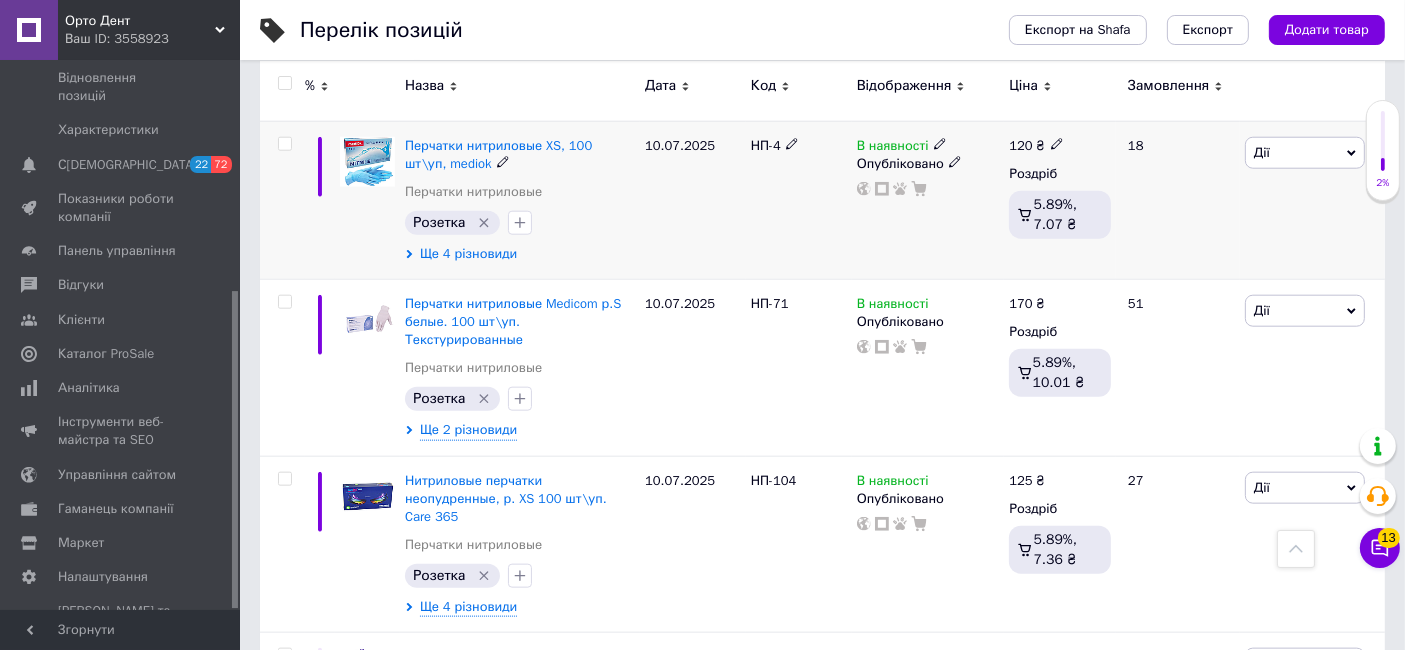 click on "Ще 4 різновиди" at bounding box center [468, 254] 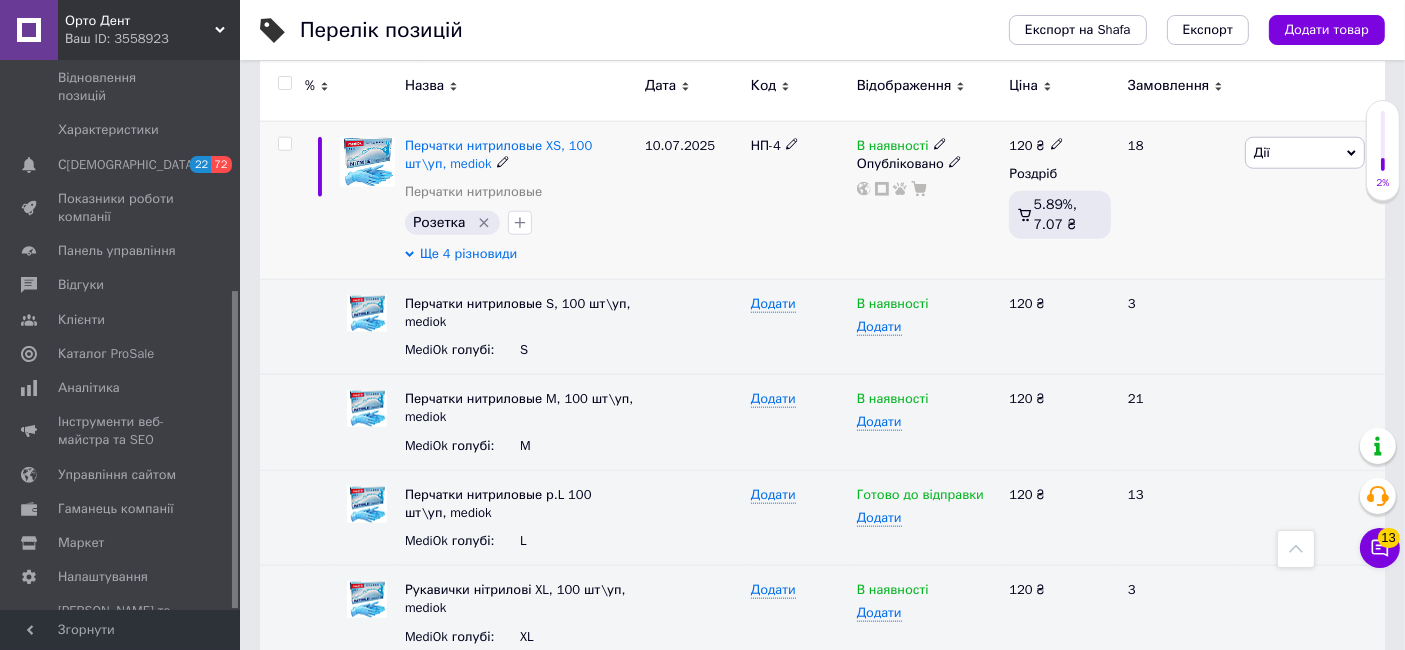 click on "Ще 4 різновиди" at bounding box center (468, 254) 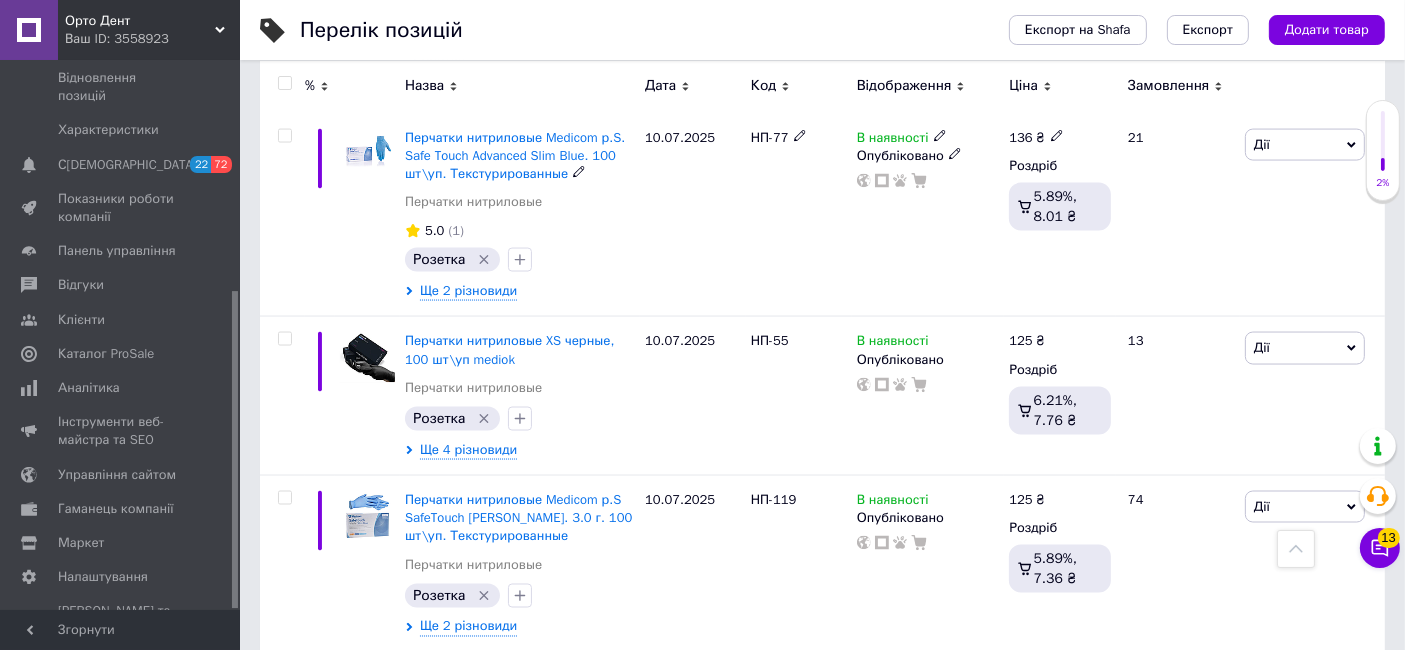 scroll, scrollTop: 3222, scrollLeft: 0, axis: vertical 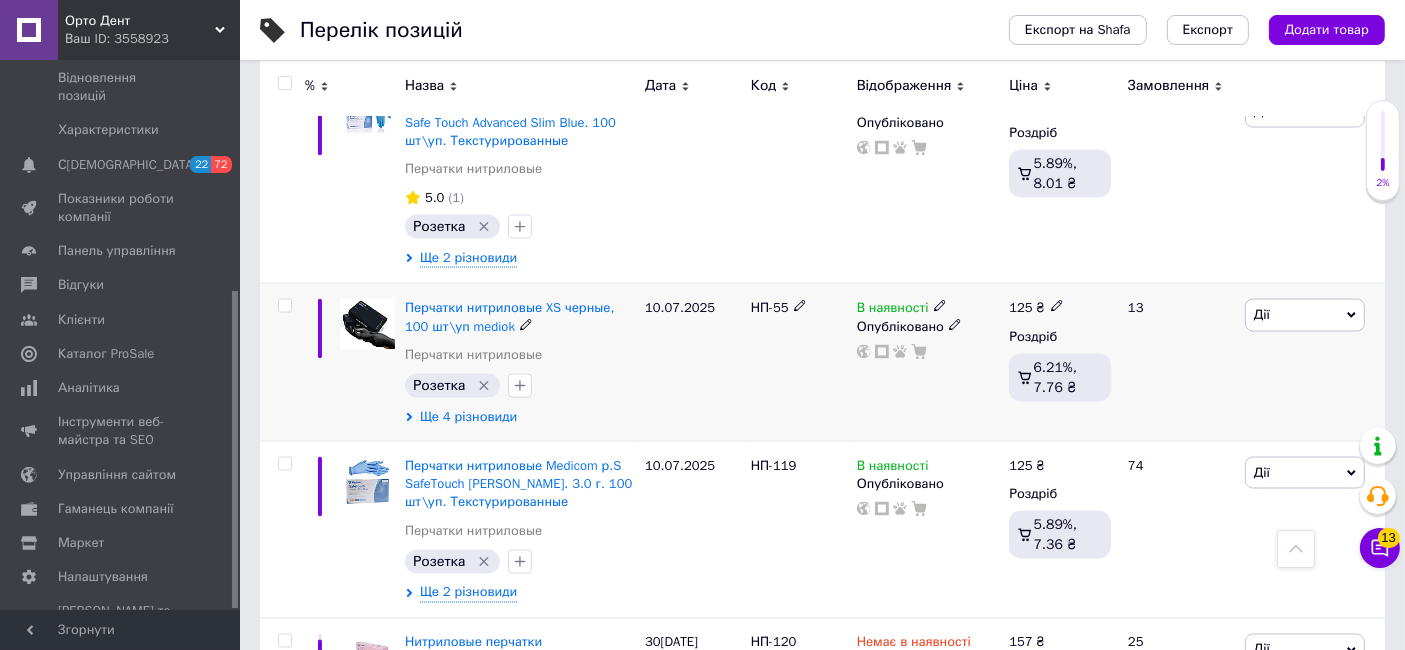 click on "Ще 4 різновиди" at bounding box center (468, 417) 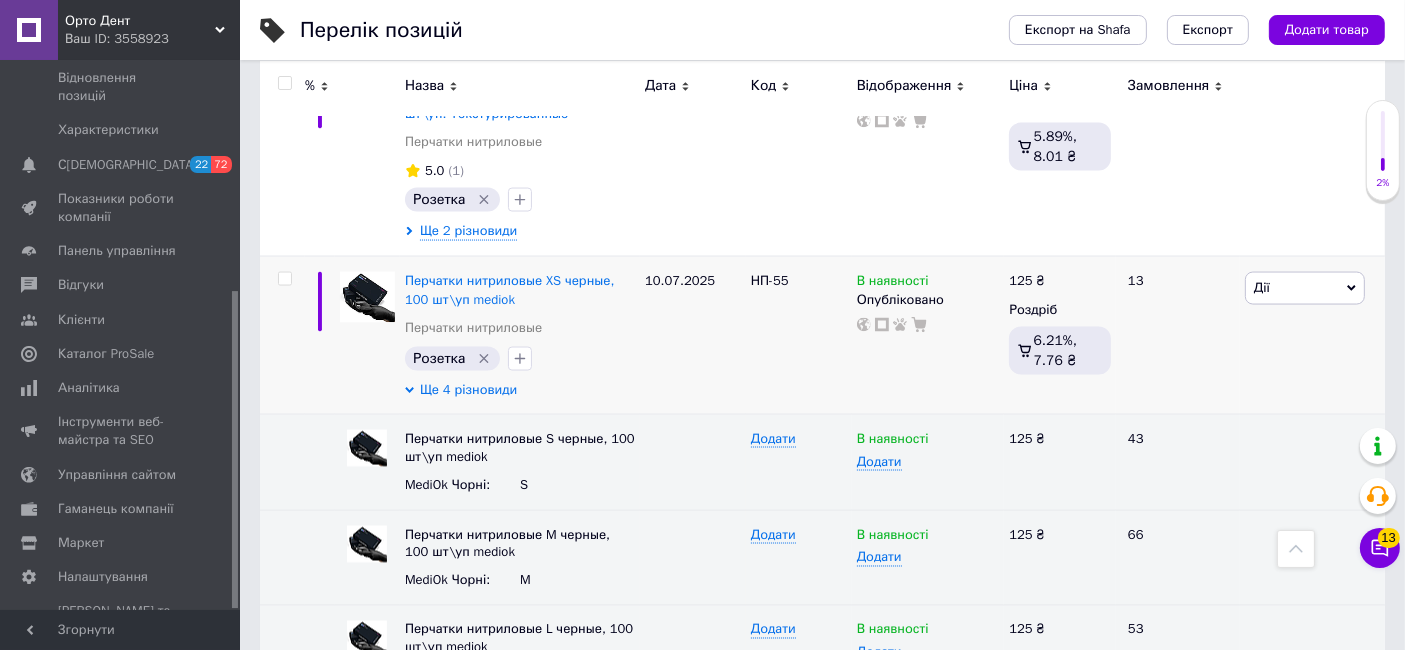 scroll, scrollTop: 3222, scrollLeft: 0, axis: vertical 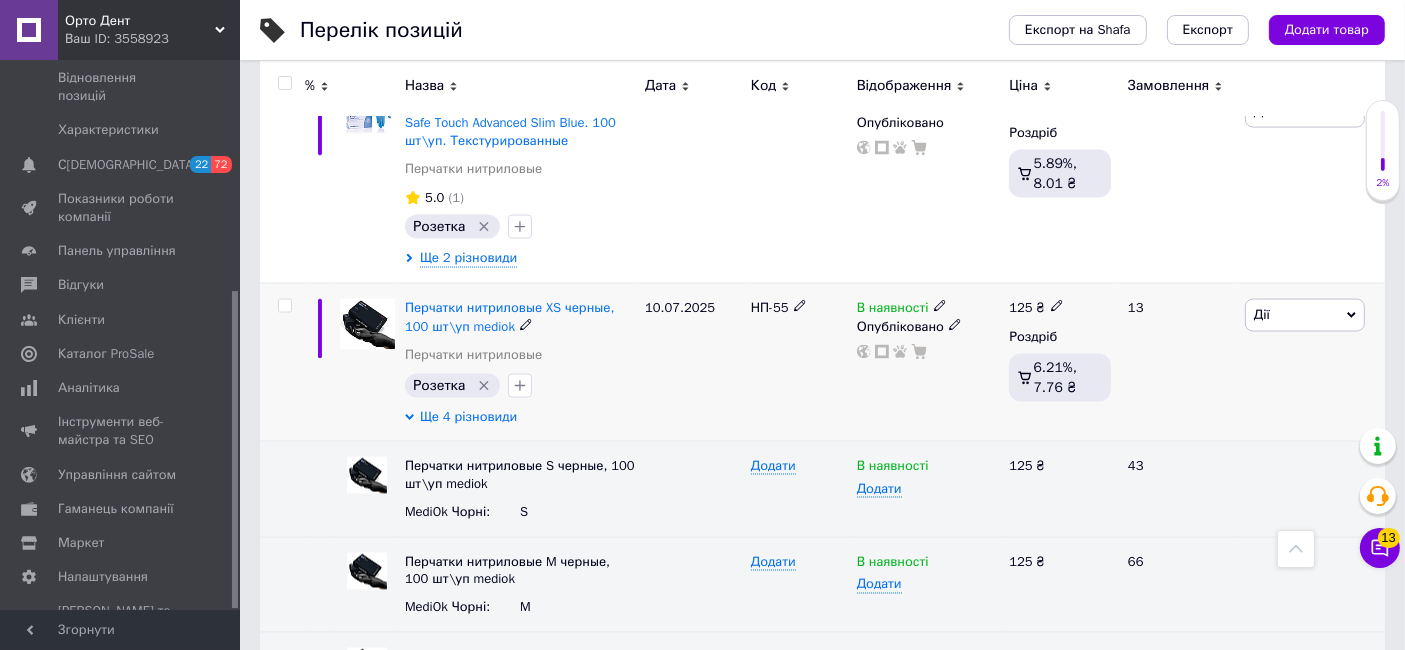 click on "Ще 4 різновиди" at bounding box center (468, 417) 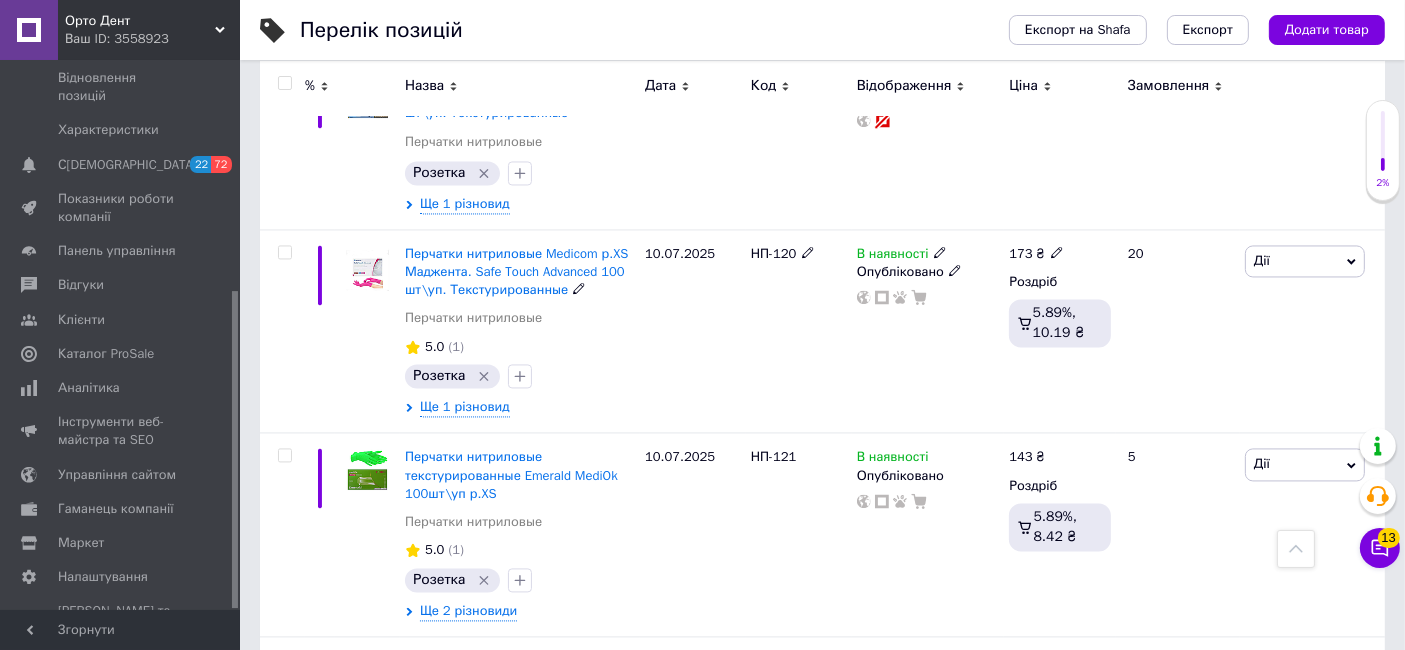 scroll, scrollTop: 4000, scrollLeft: 0, axis: vertical 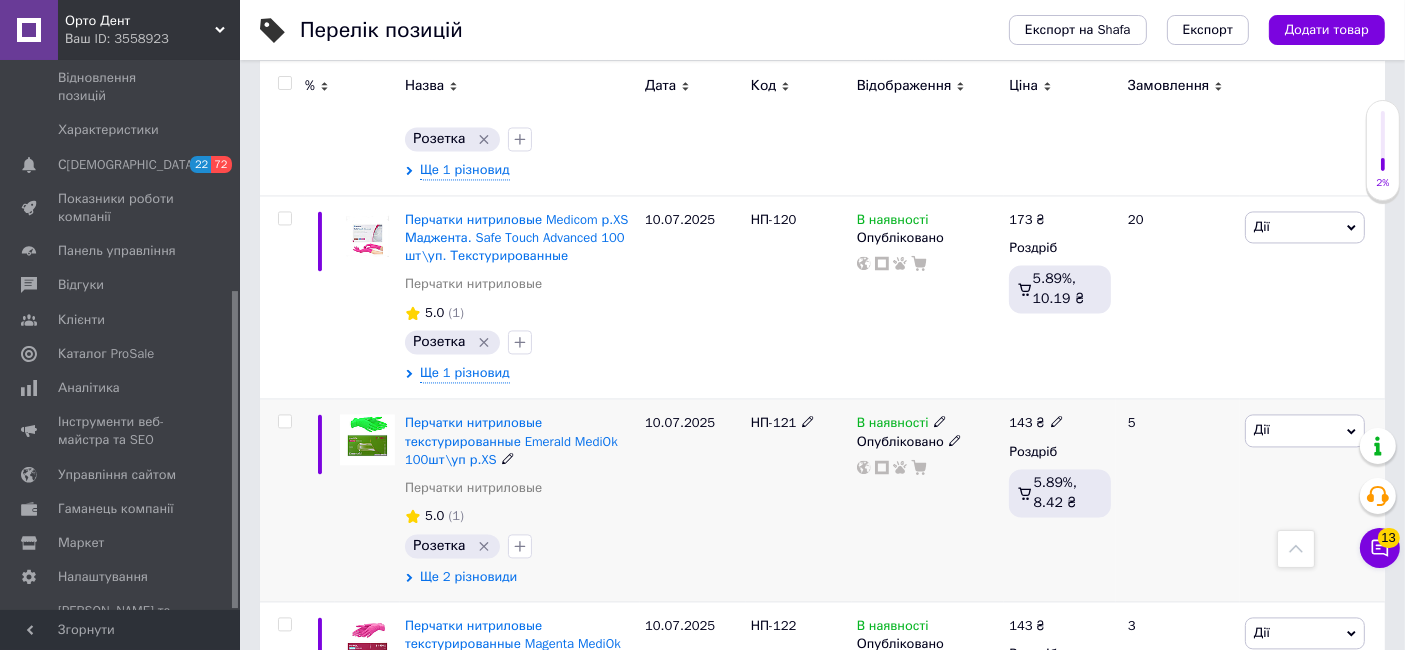 click on "Ще 2 різновиди" at bounding box center (468, 577) 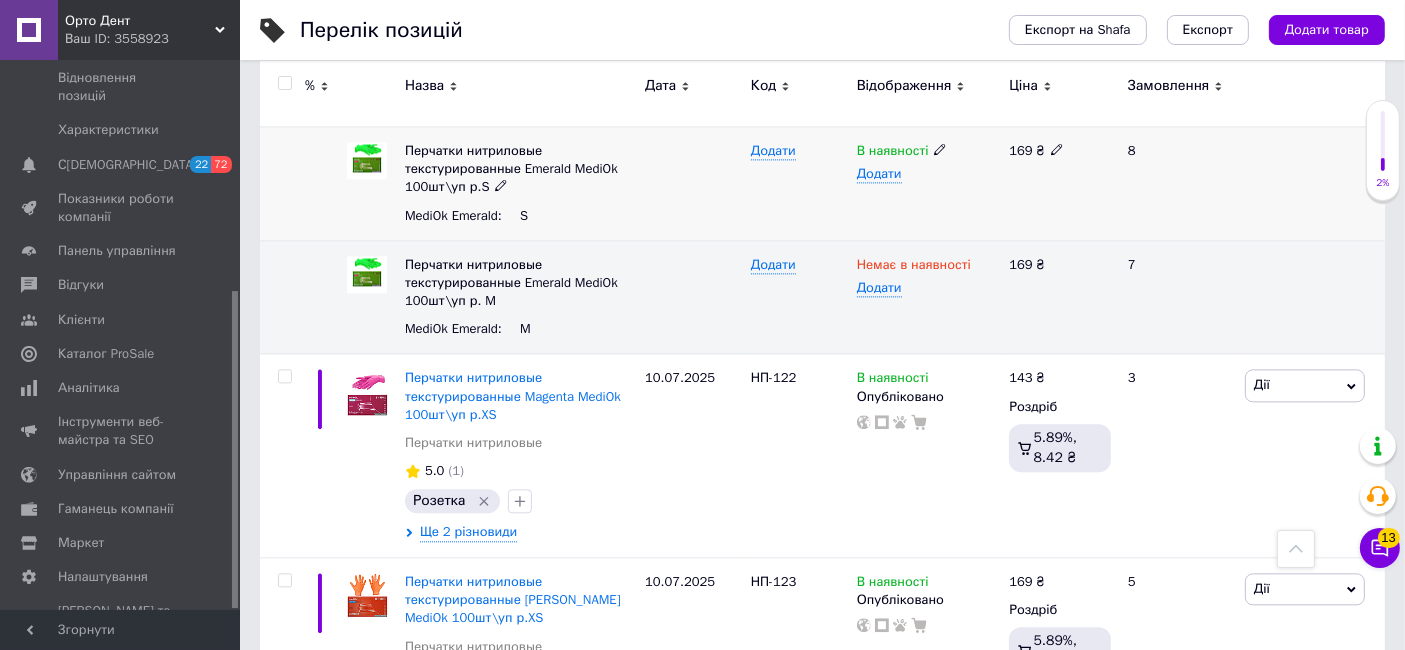 scroll, scrollTop: 4556, scrollLeft: 0, axis: vertical 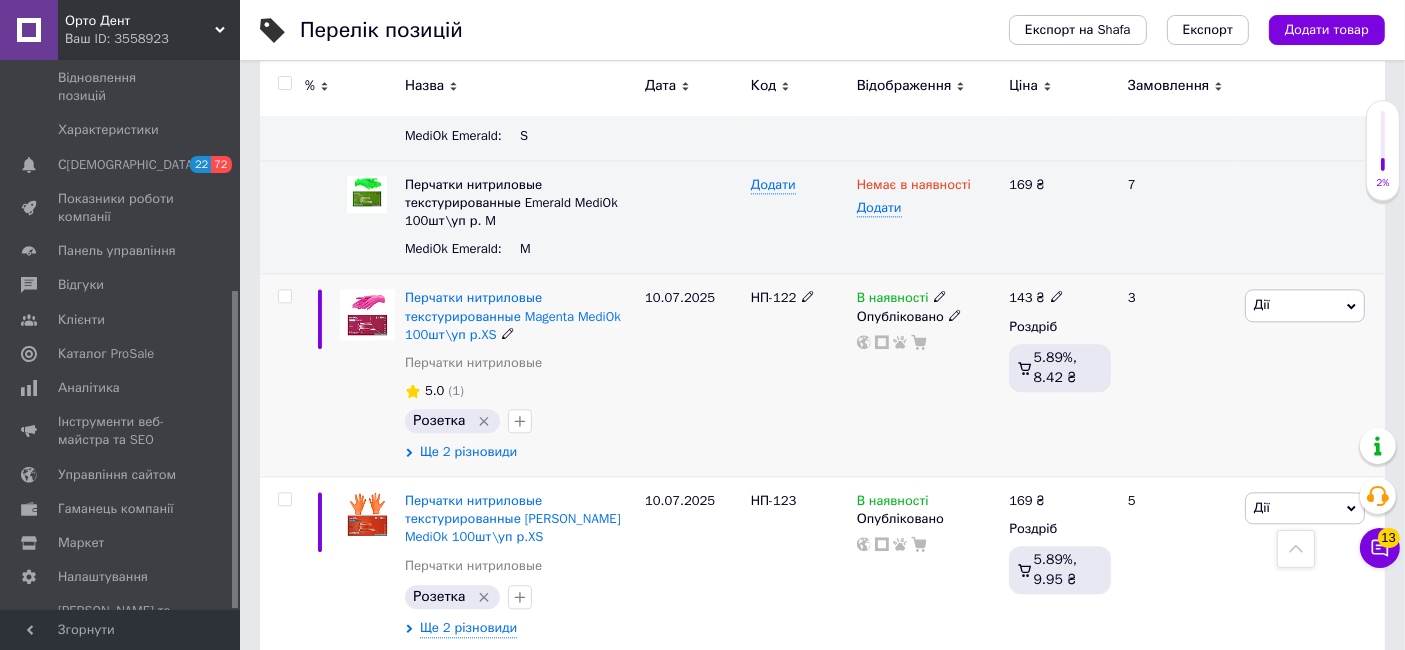 click on "Ще 2 різновиди" at bounding box center (468, 452) 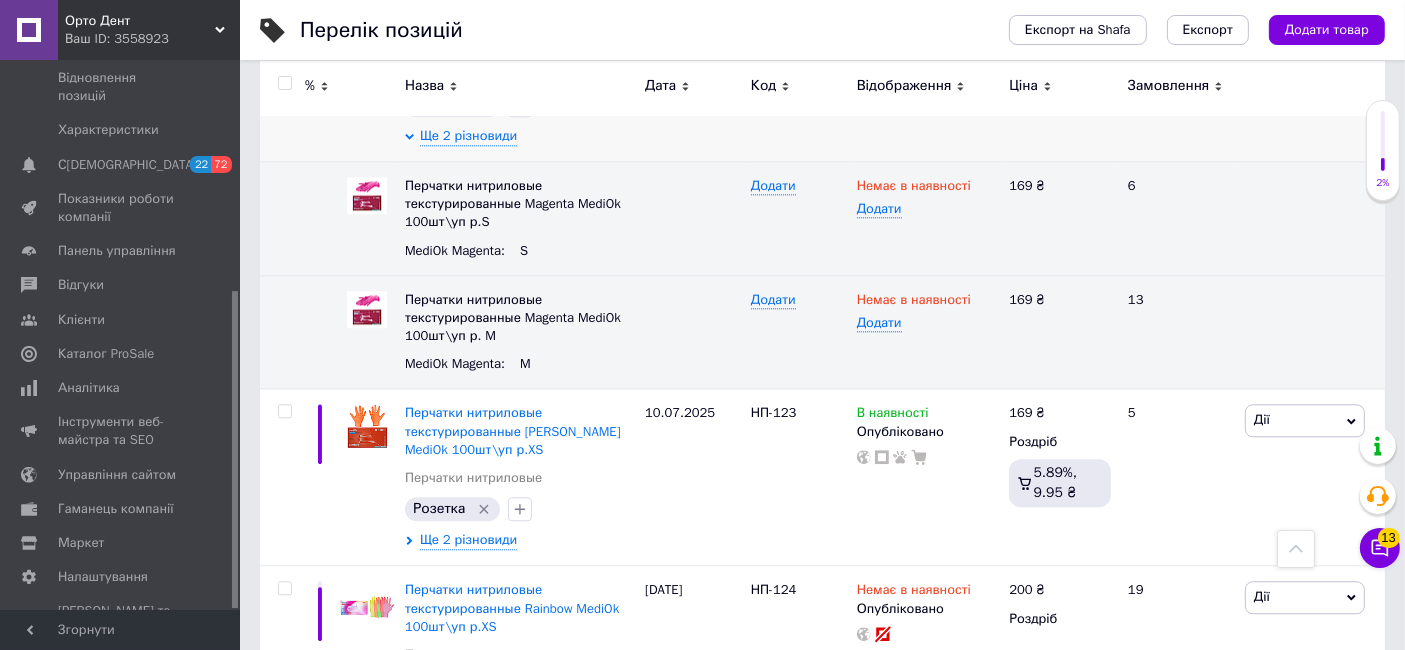 scroll, scrollTop: 4889, scrollLeft: 0, axis: vertical 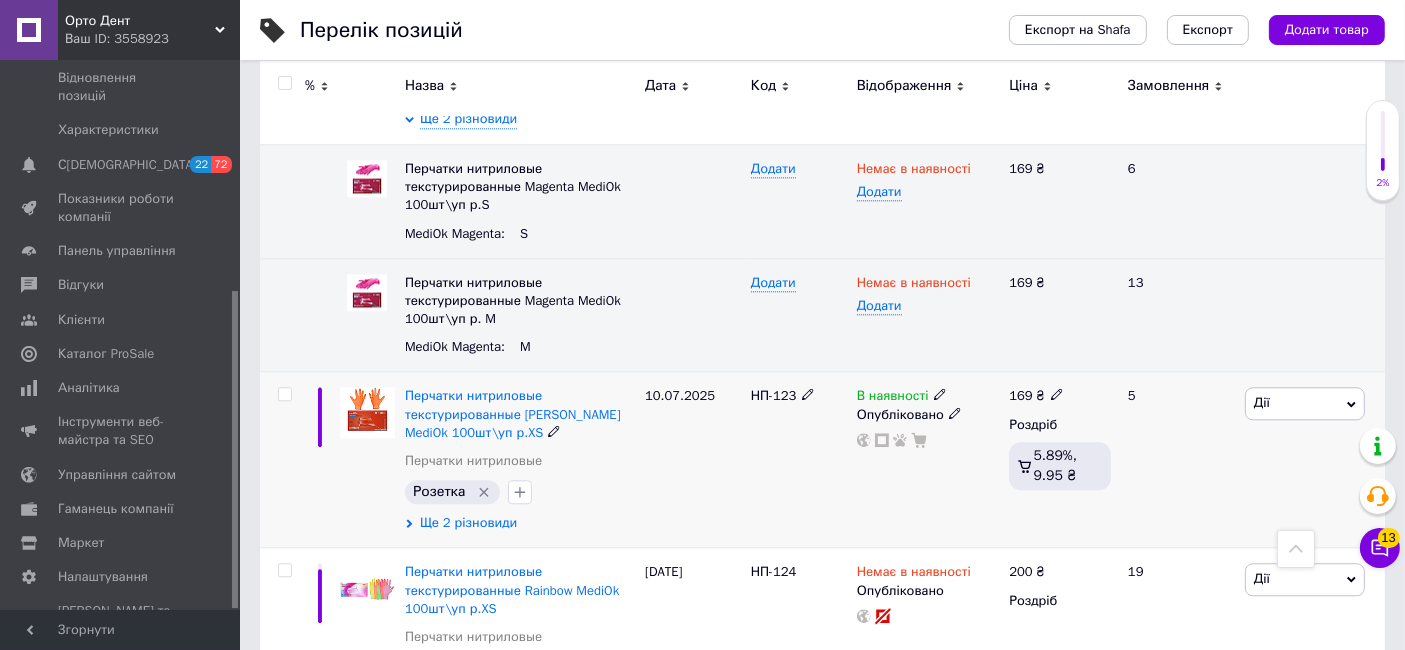 click on "Ще 2 різновиди" at bounding box center [468, 523] 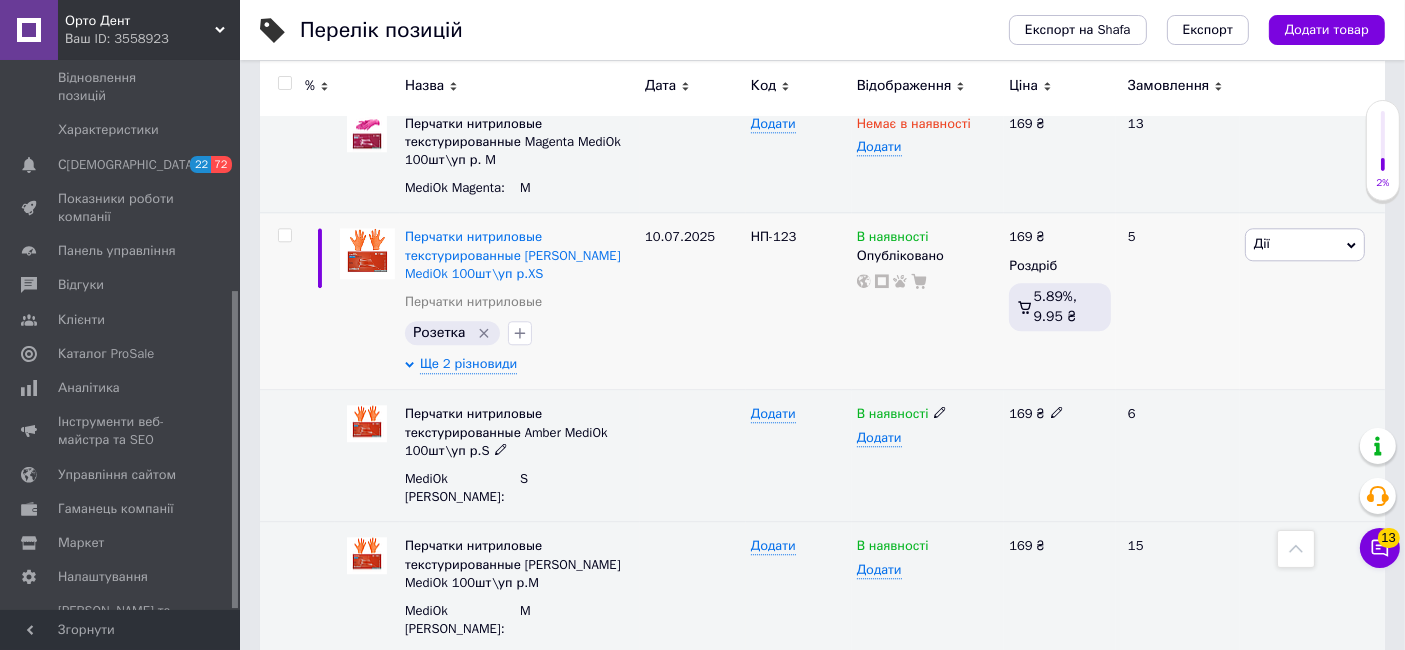 scroll, scrollTop: 5000, scrollLeft: 0, axis: vertical 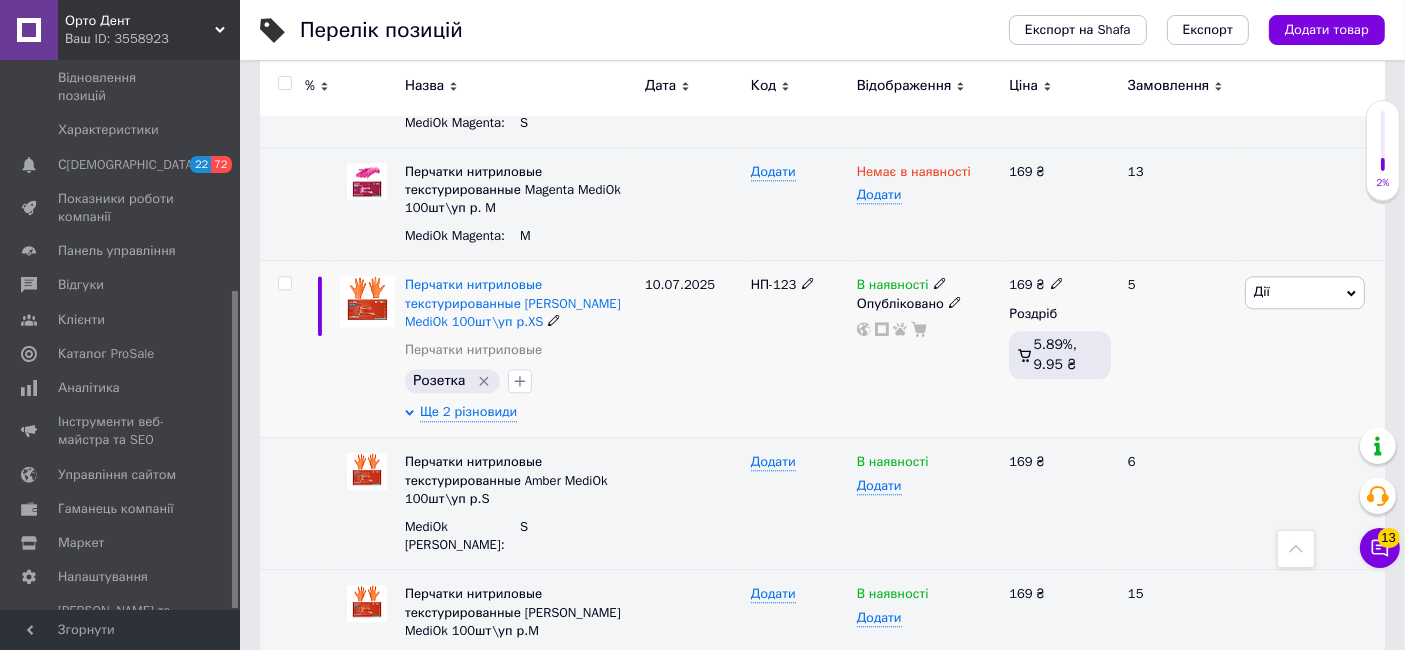 click 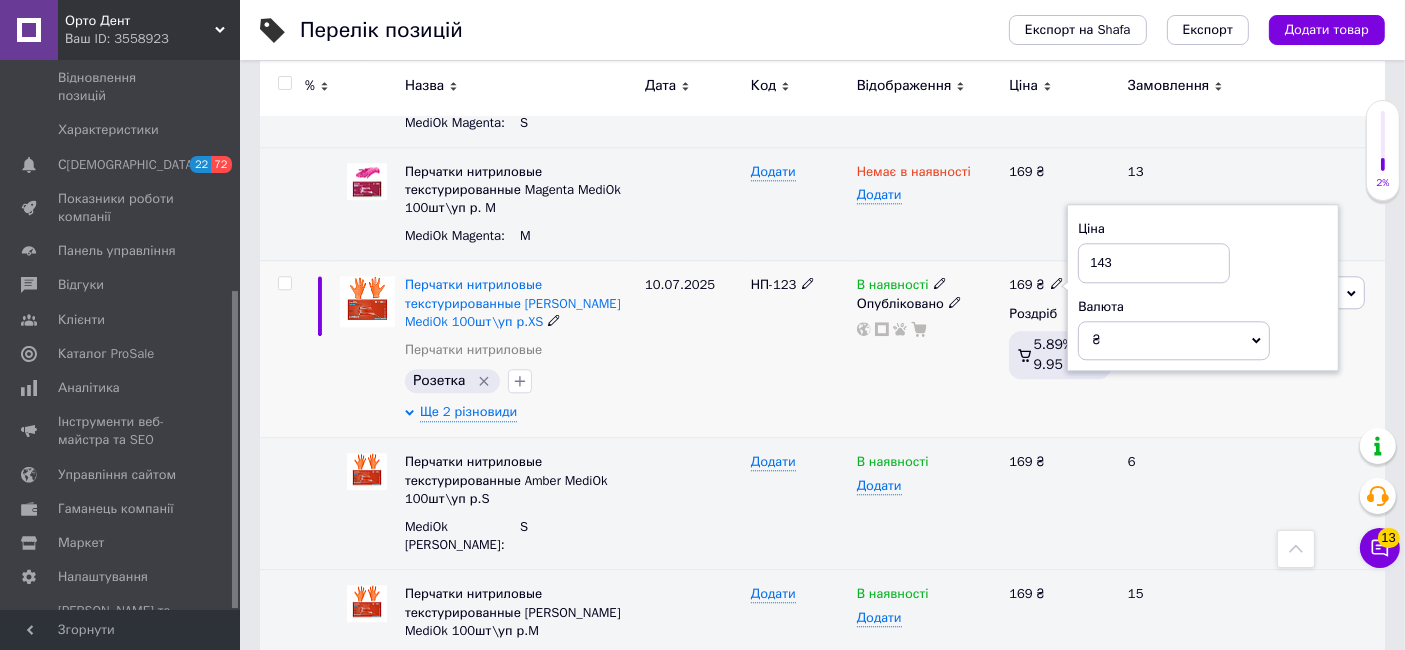 type on "143" 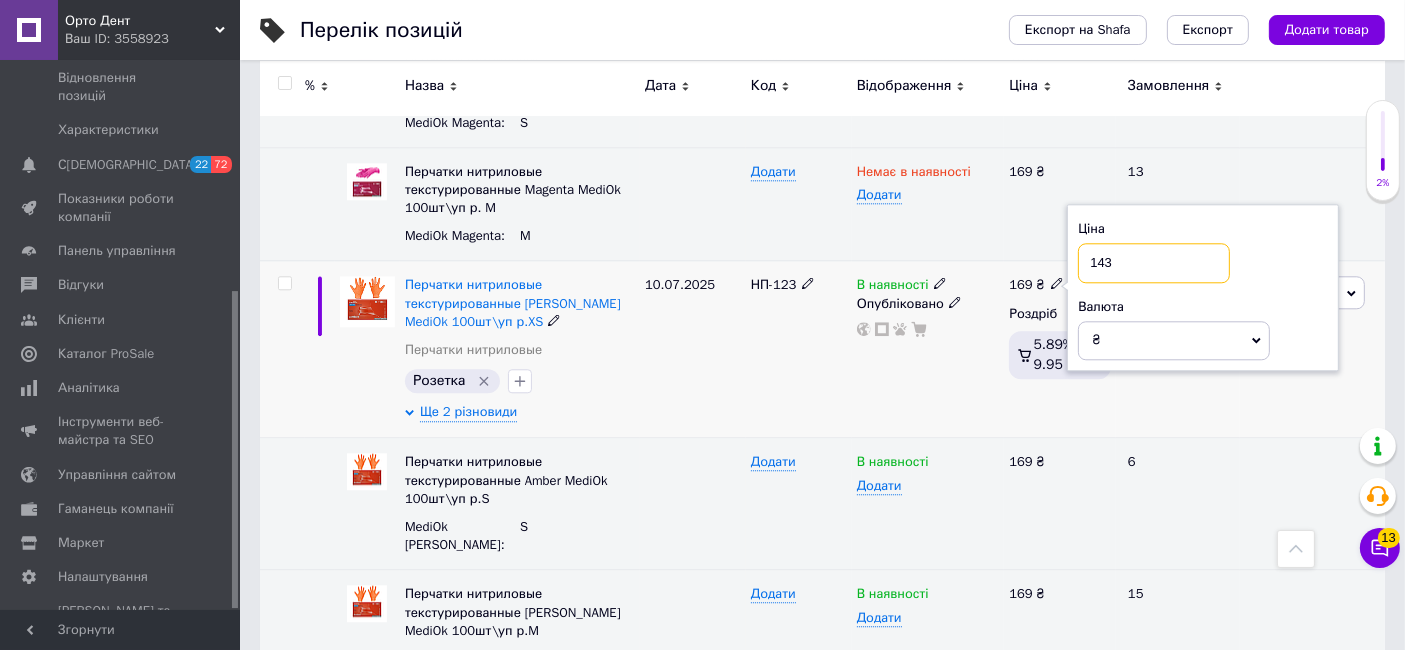 click on "143" at bounding box center [1154, 263] 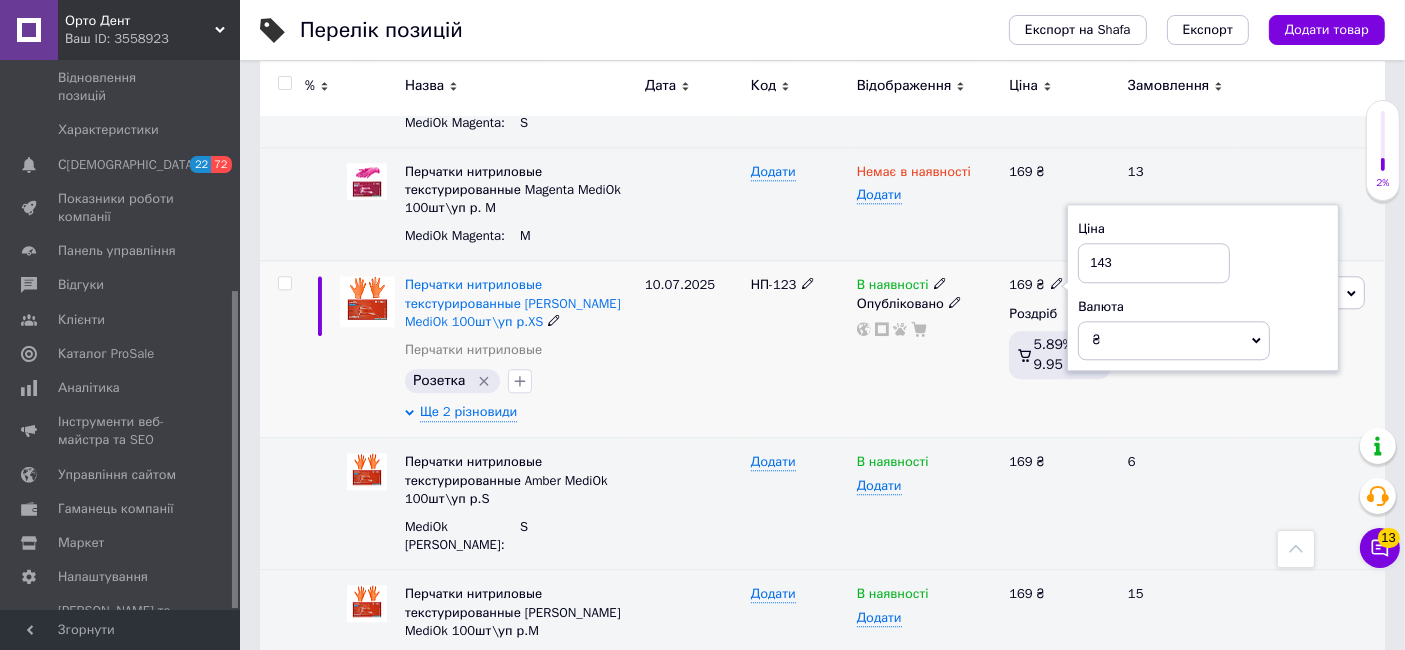 click on "НП-123" at bounding box center [799, 349] 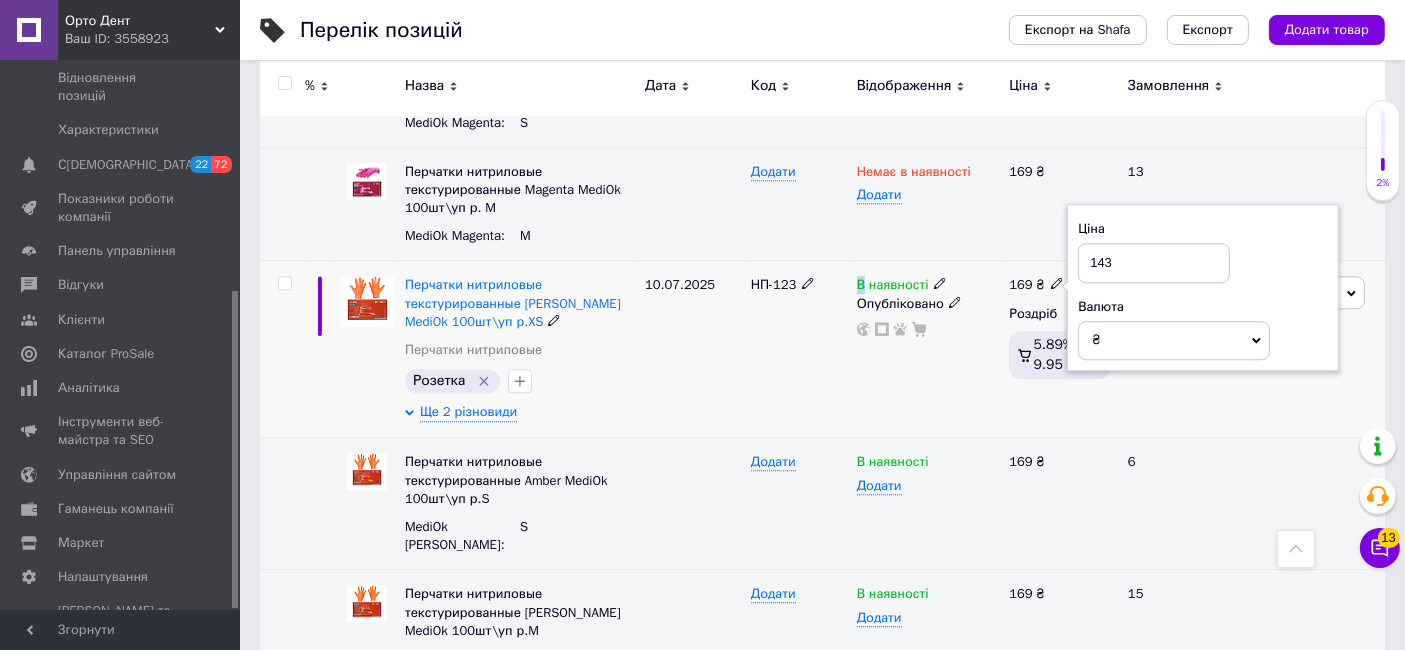 click on "НП-123" at bounding box center (799, 349) 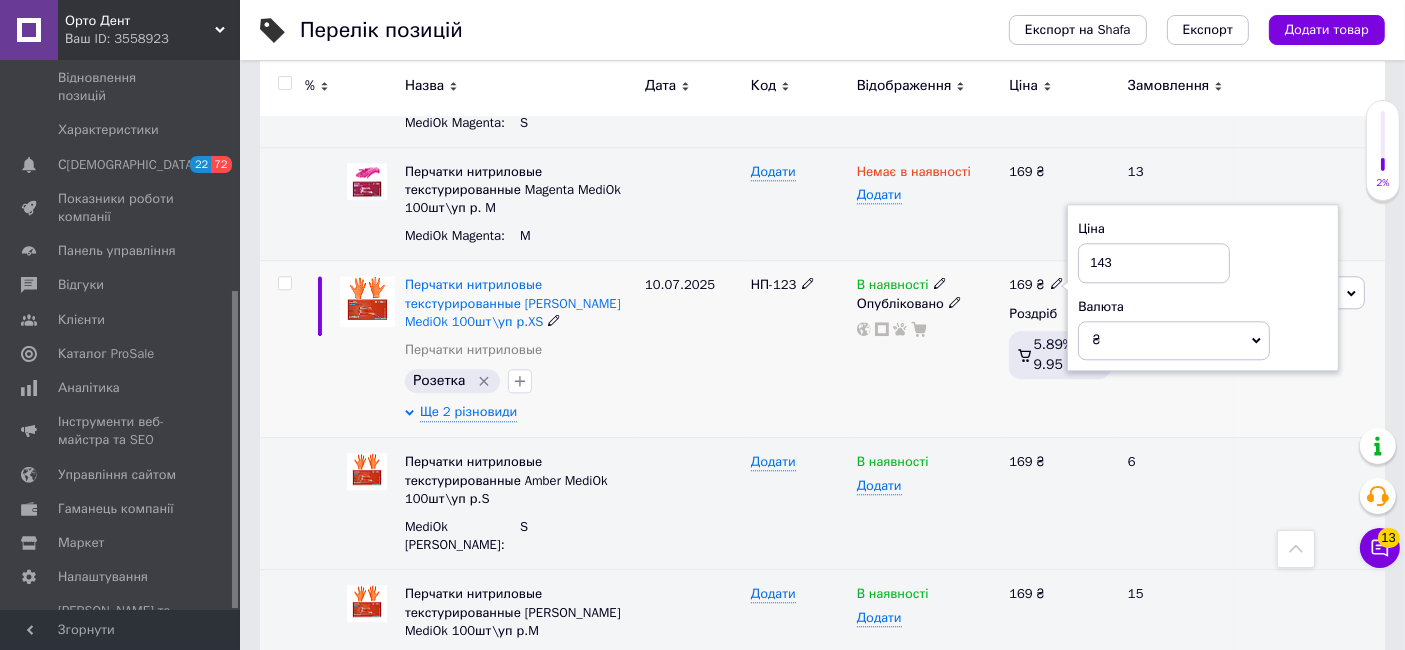click on "НП-123" at bounding box center (799, 349) 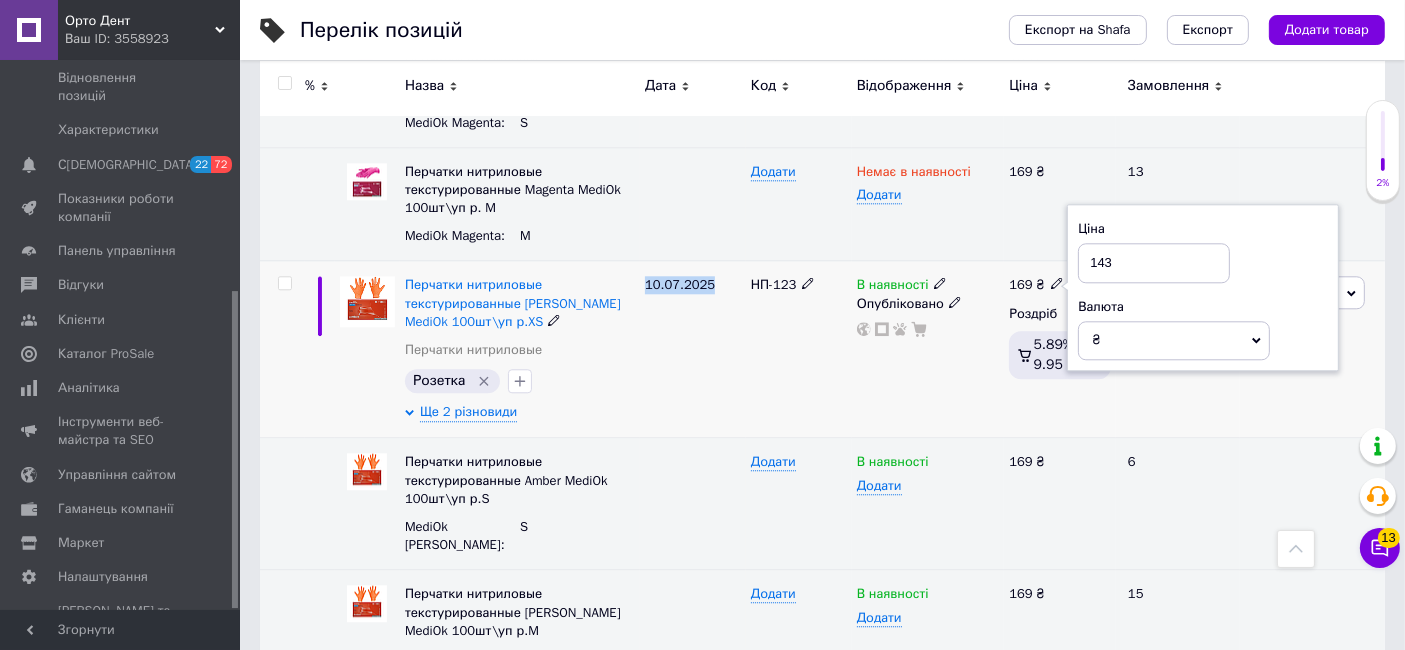 click on "10.07.2025" at bounding box center [693, 349] 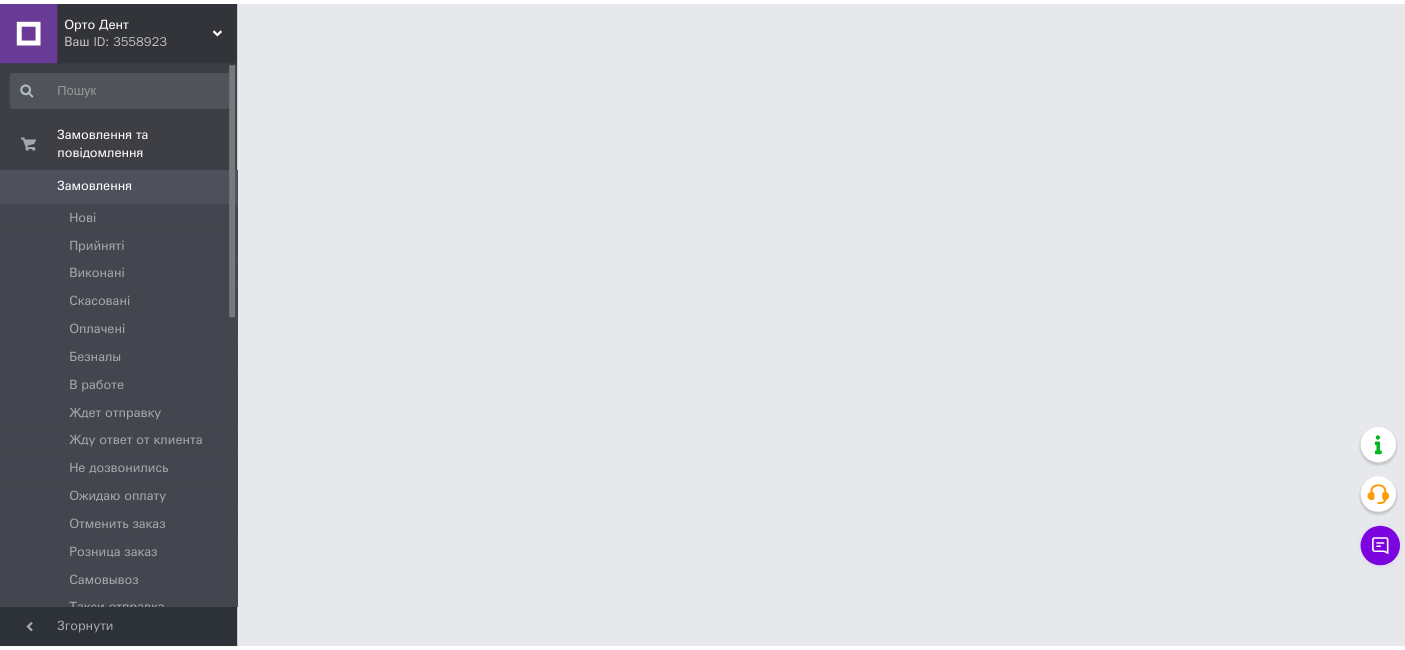 scroll, scrollTop: 0, scrollLeft: 0, axis: both 